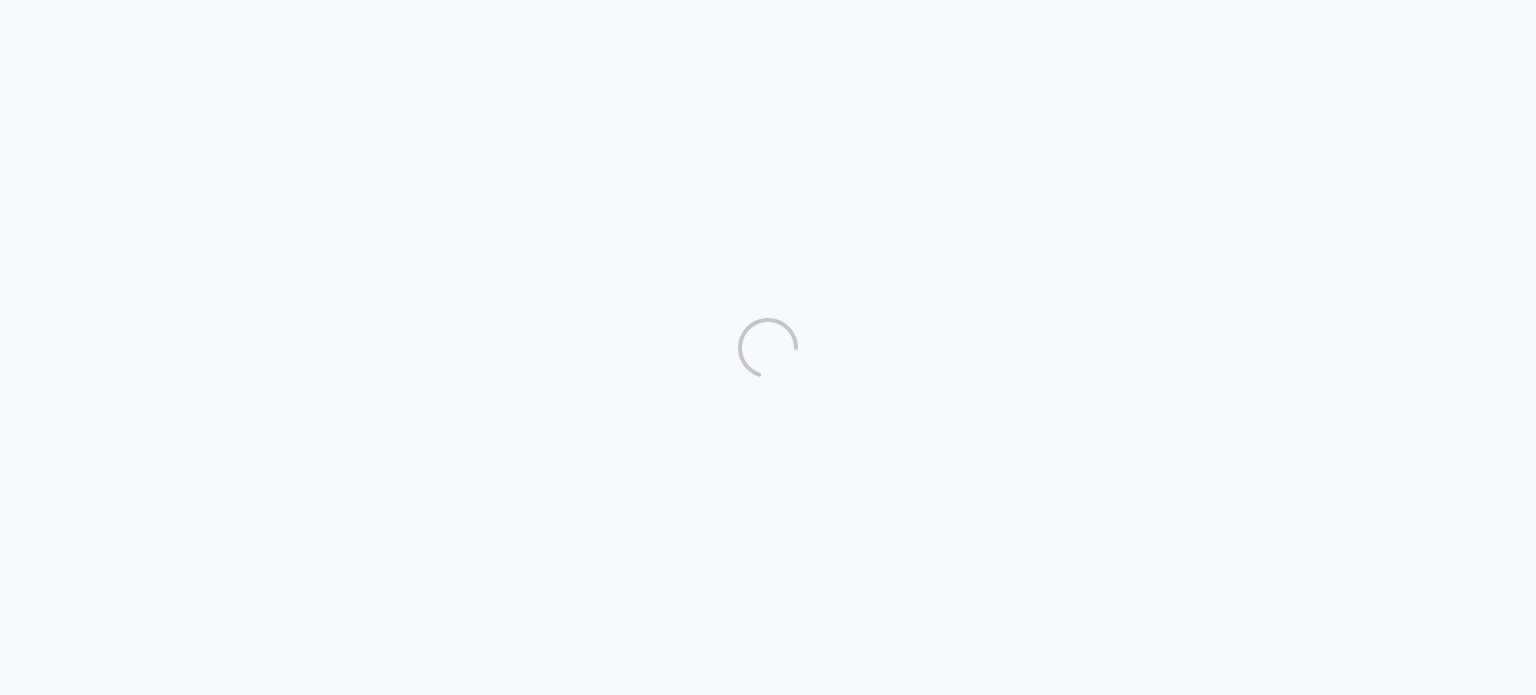 scroll, scrollTop: 0, scrollLeft: 0, axis: both 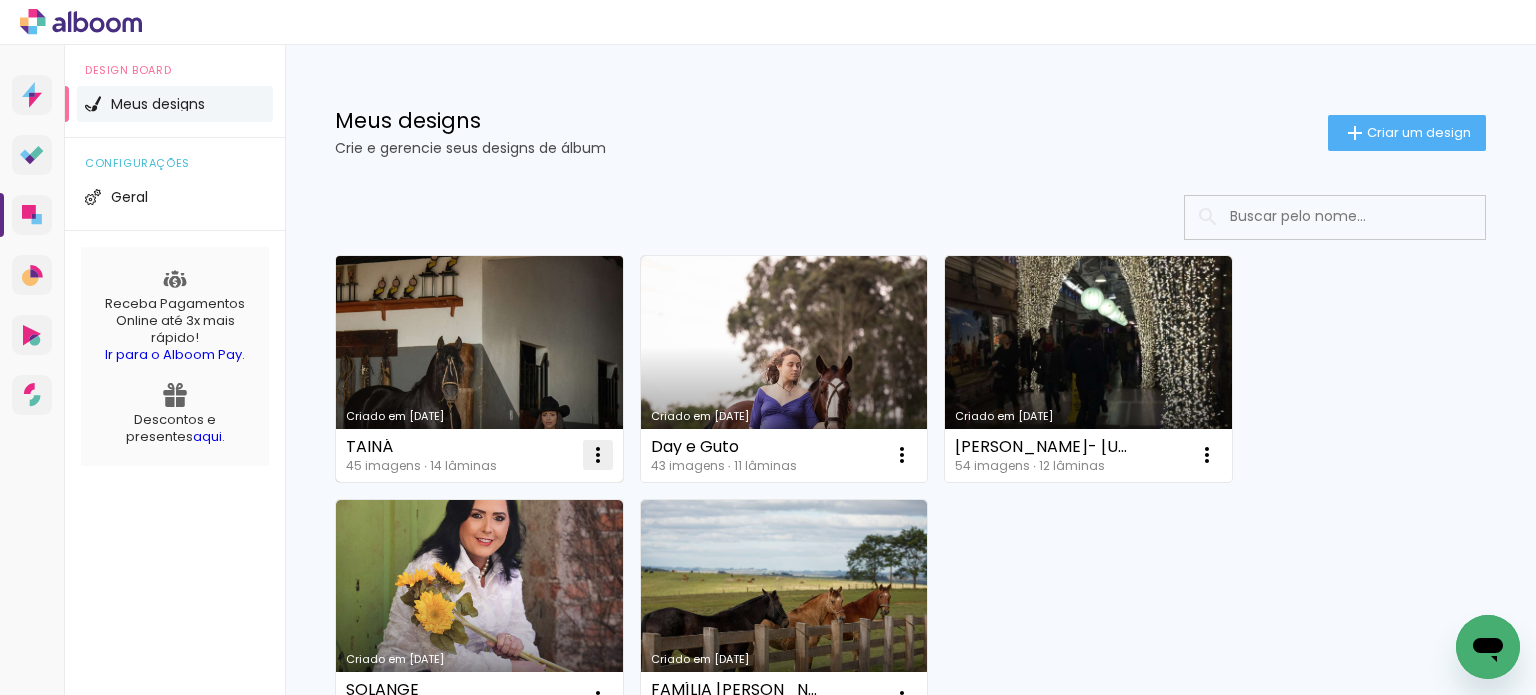 click at bounding box center [598, 455] 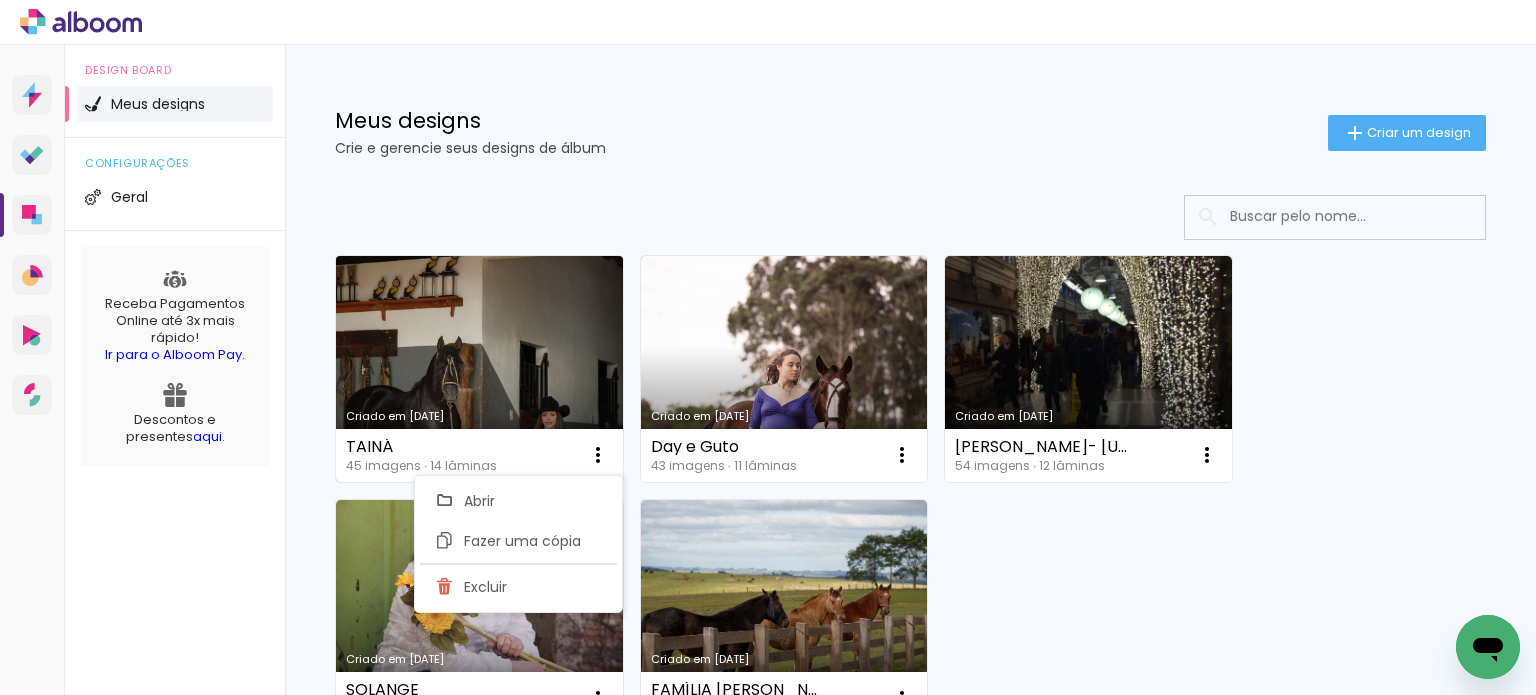 click on "[PERSON_NAME] [DATE]" at bounding box center (479, 369) 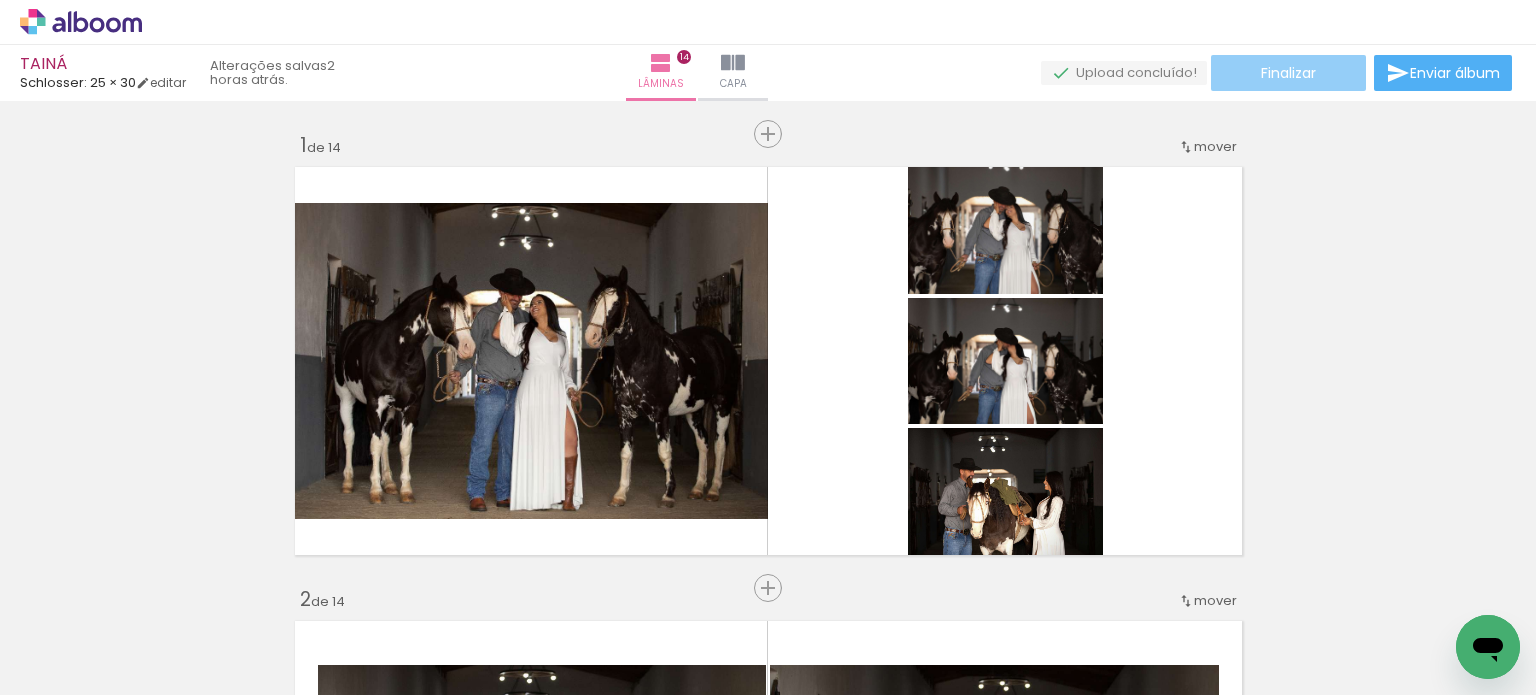 click on "Finalizar" 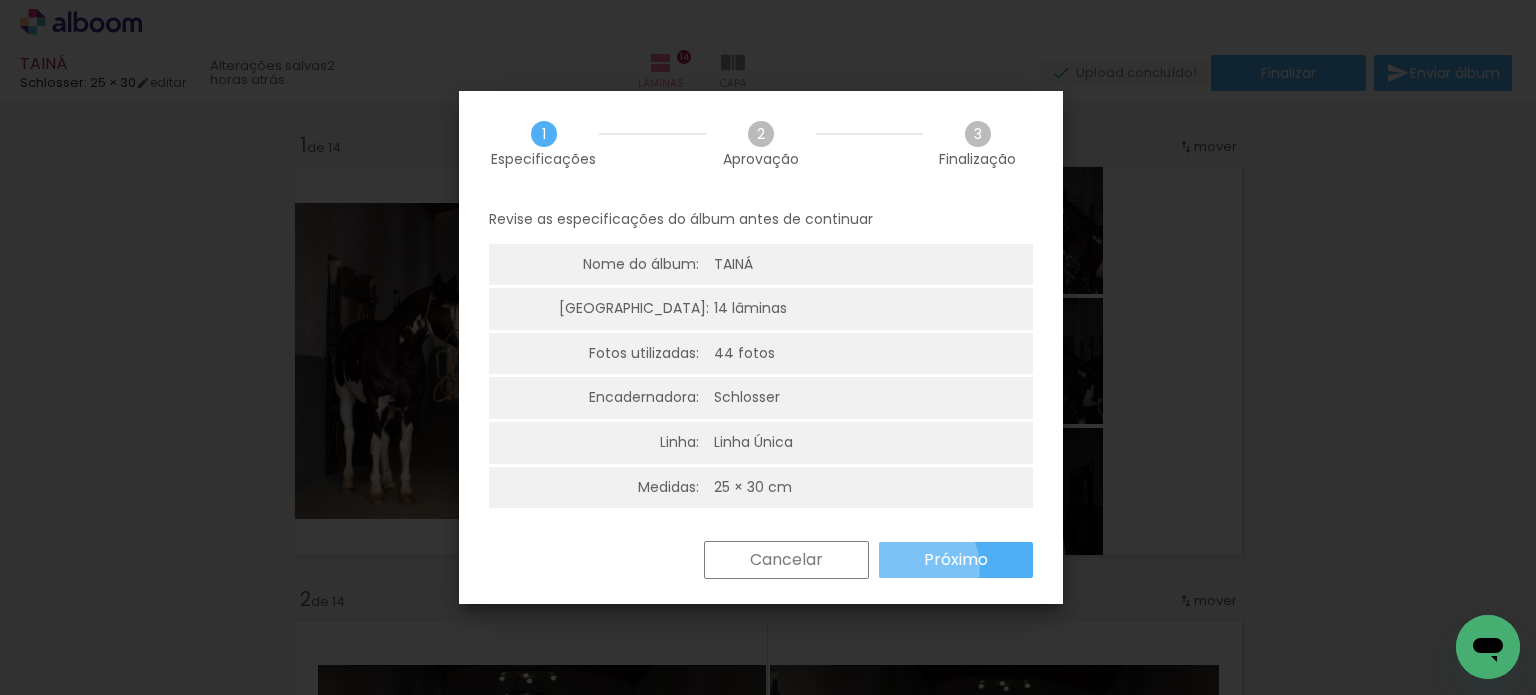 click on "Próximo" at bounding box center [956, 560] 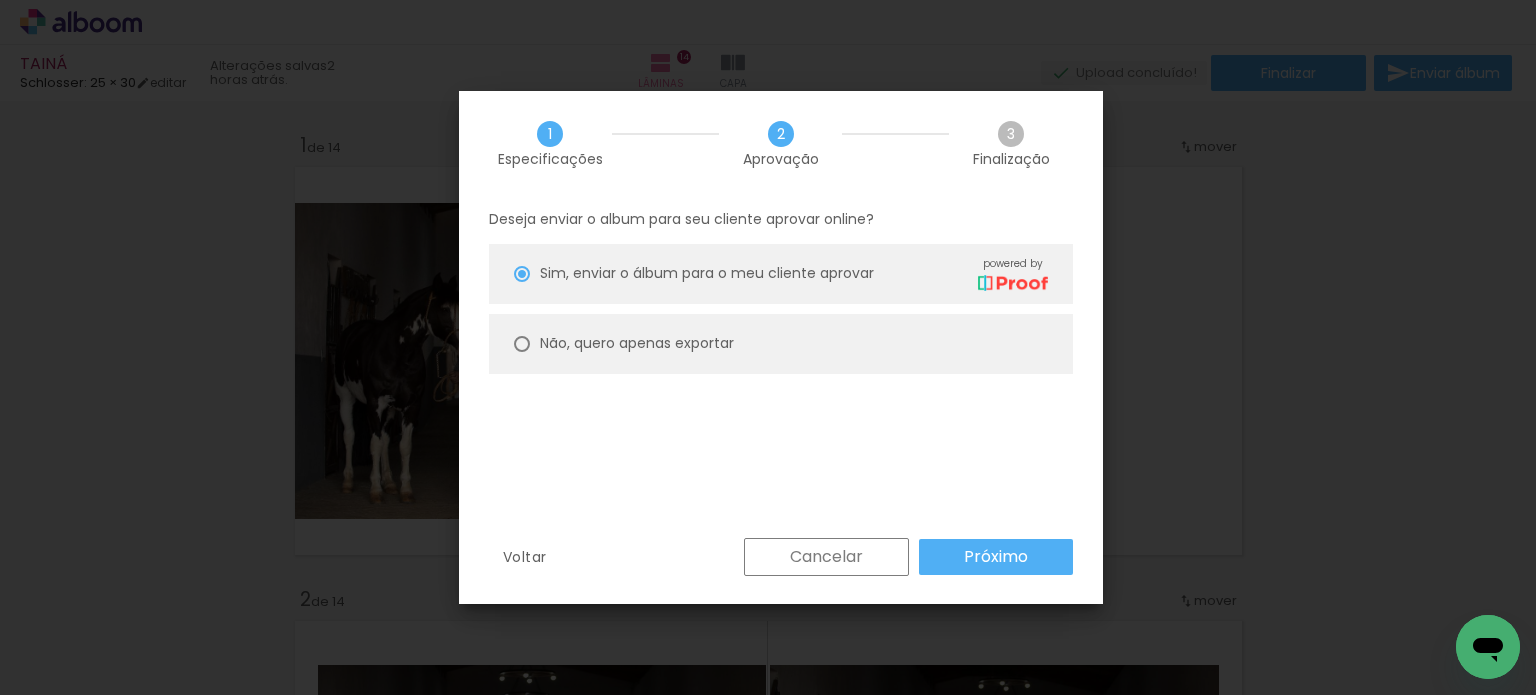 click on "Próximo" at bounding box center [0, 0] 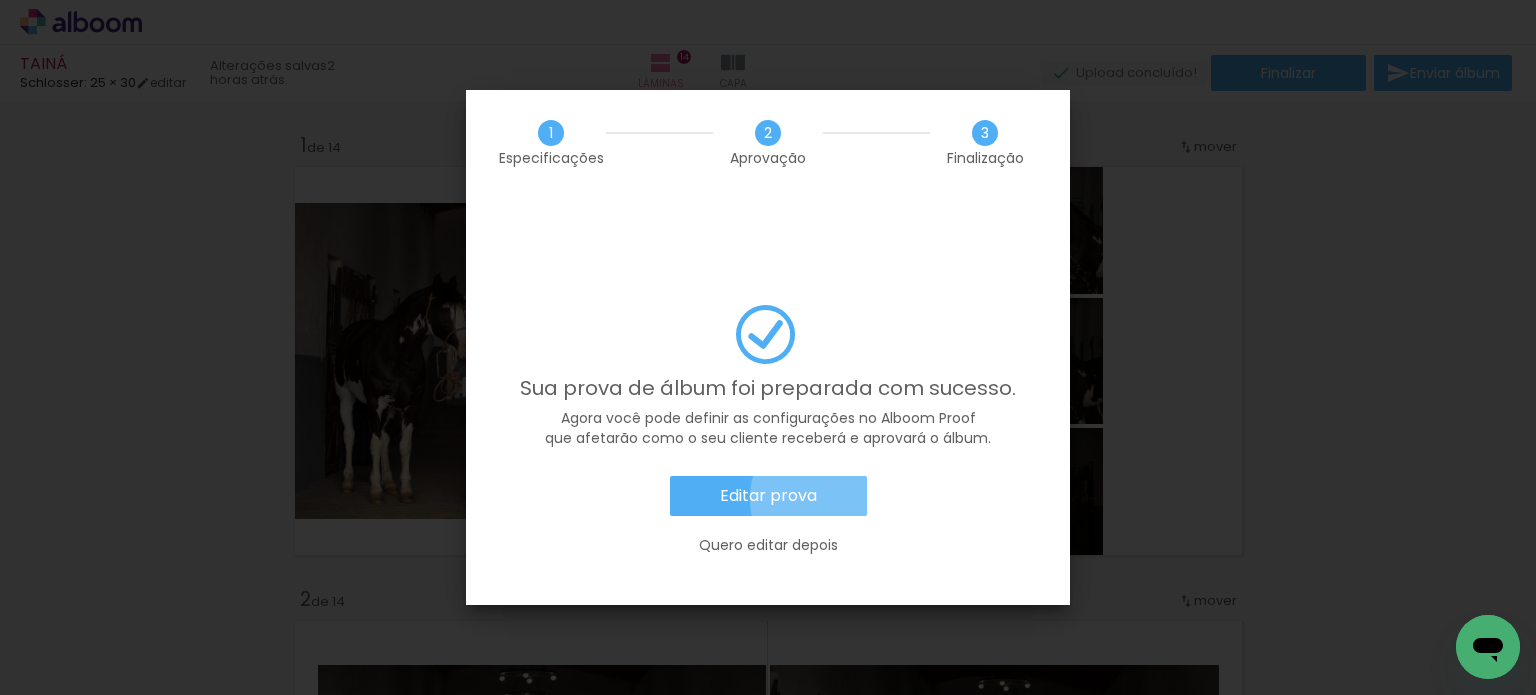 click on "Editar prova" at bounding box center (768, 496) 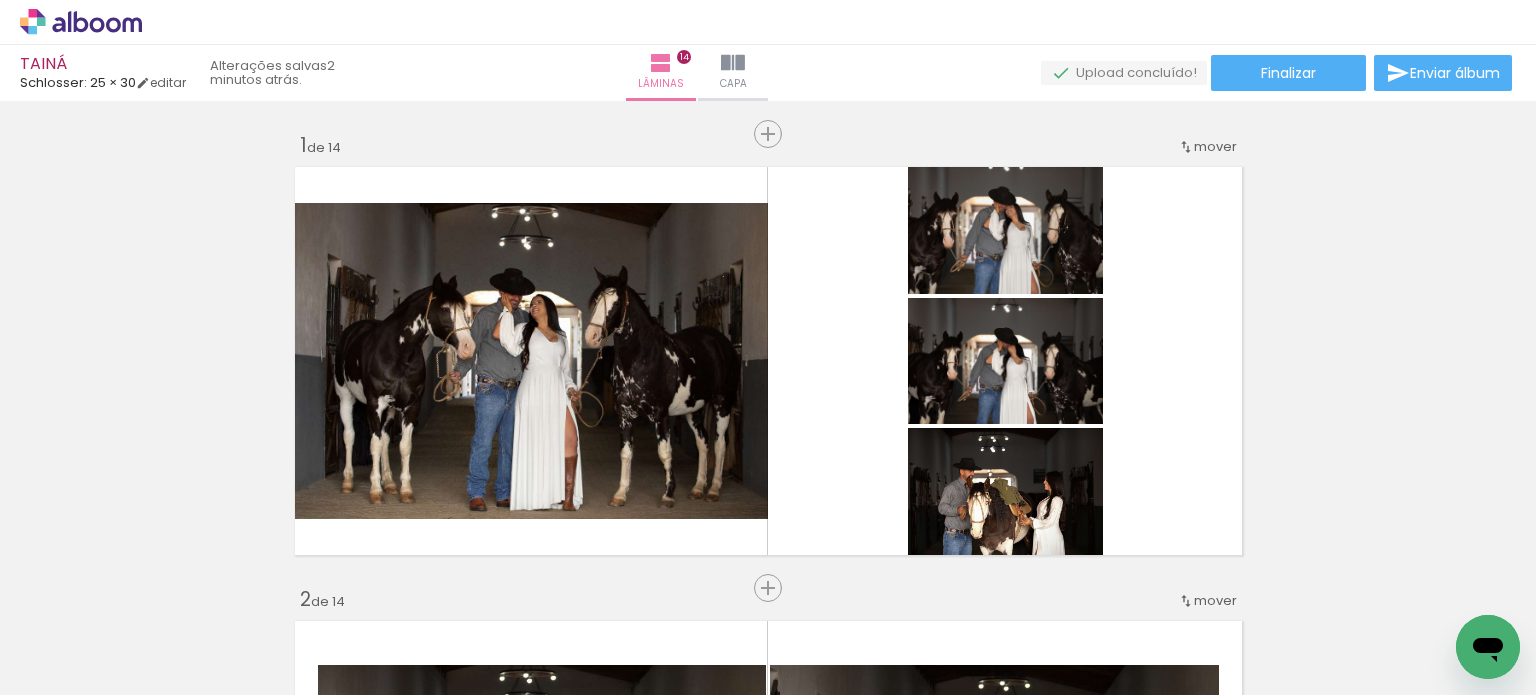 scroll, scrollTop: 0, scrollLeft: 0, axis: both 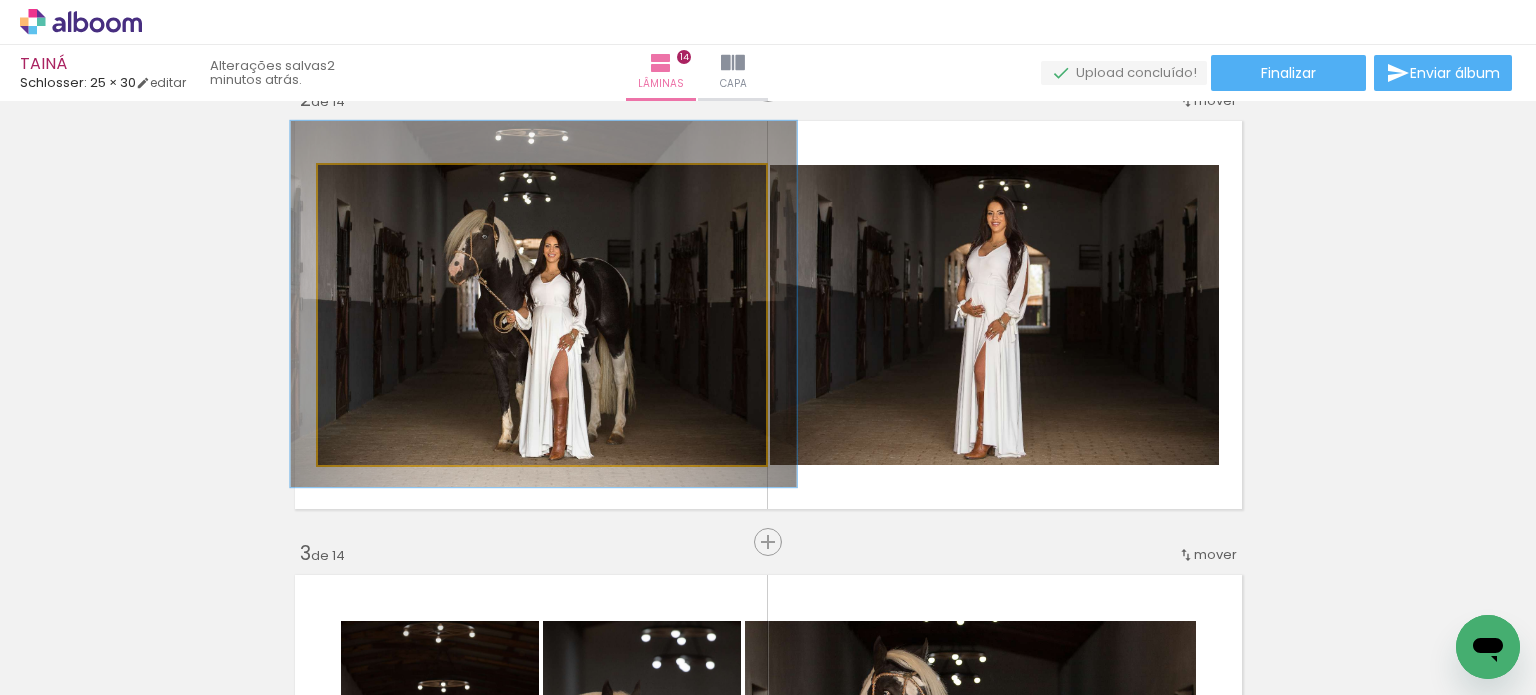 click 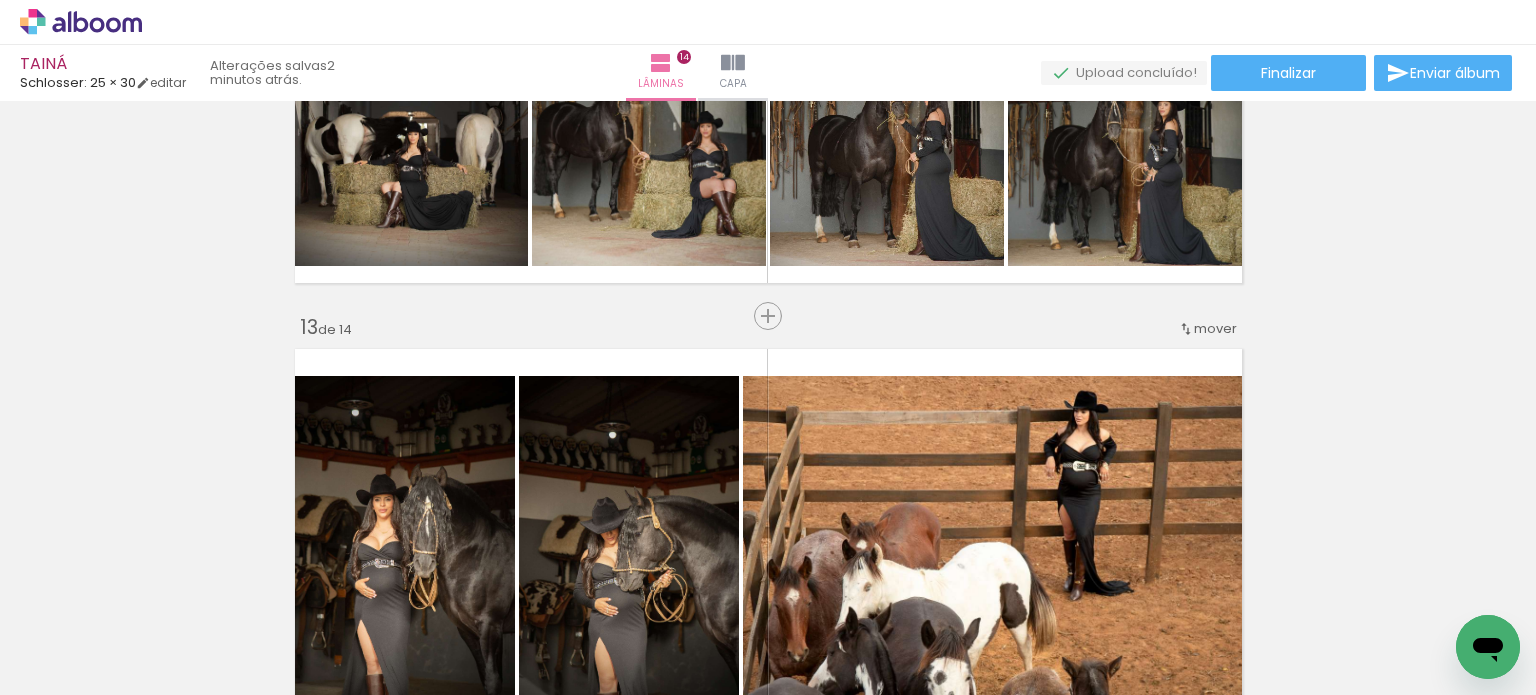 scroll, scrollTop: 5600, scrollLeft: 0, axis: vertical 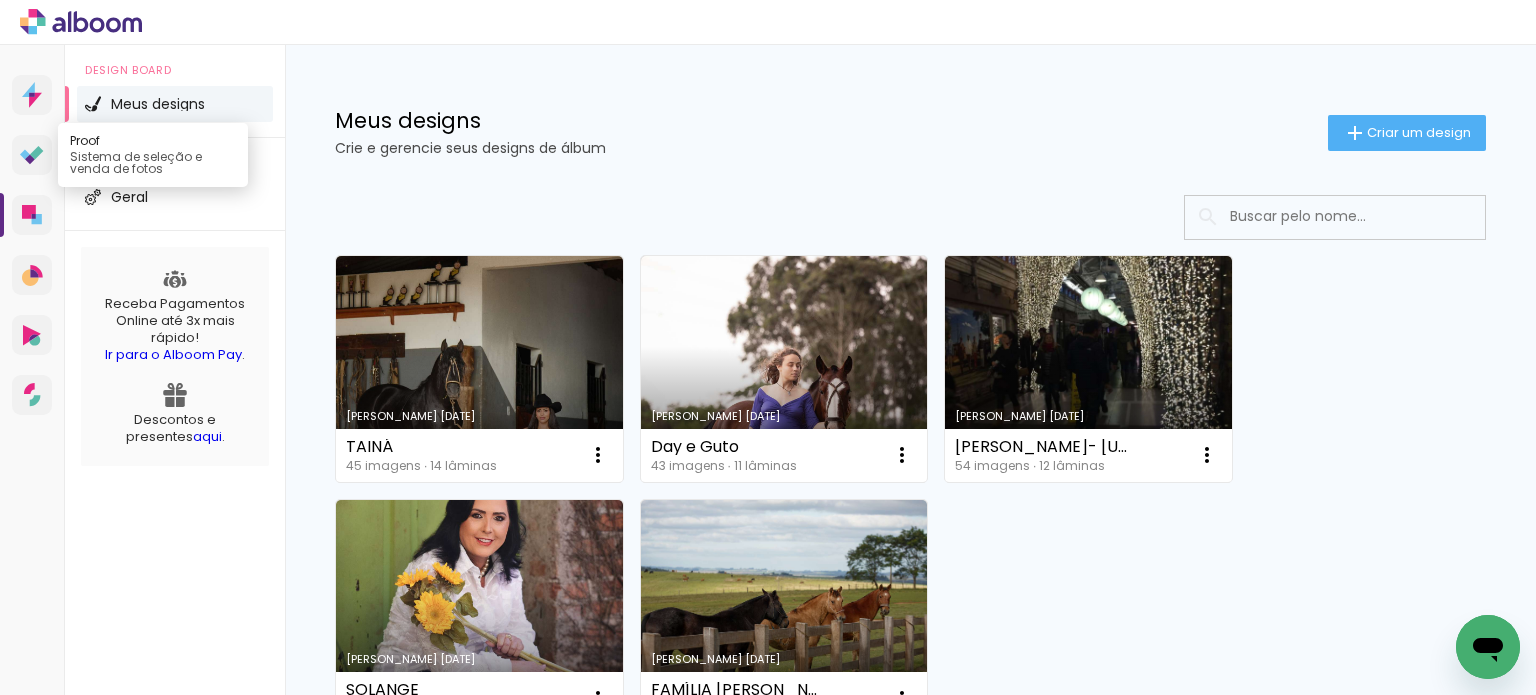 click on "Proof Sistema de seleção e venda de fotos" at bounding box center (32, 155) 